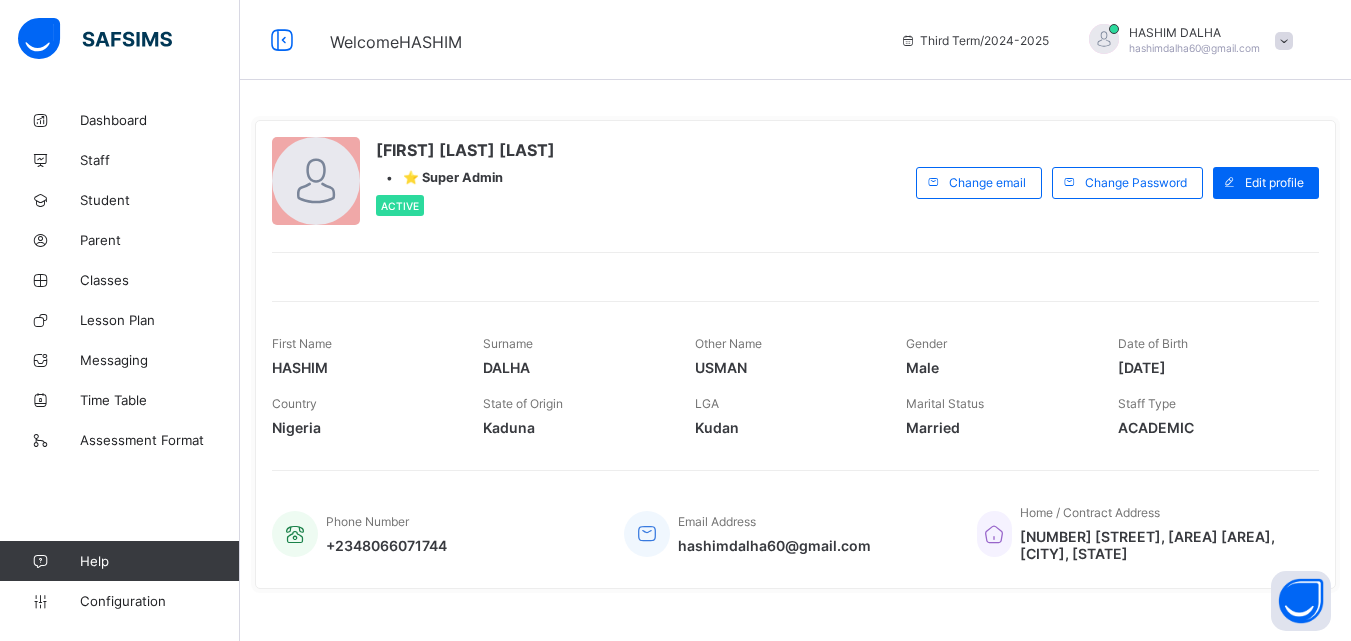 scroll, scrollTop: 0, scrollLeft: 0, axis: both 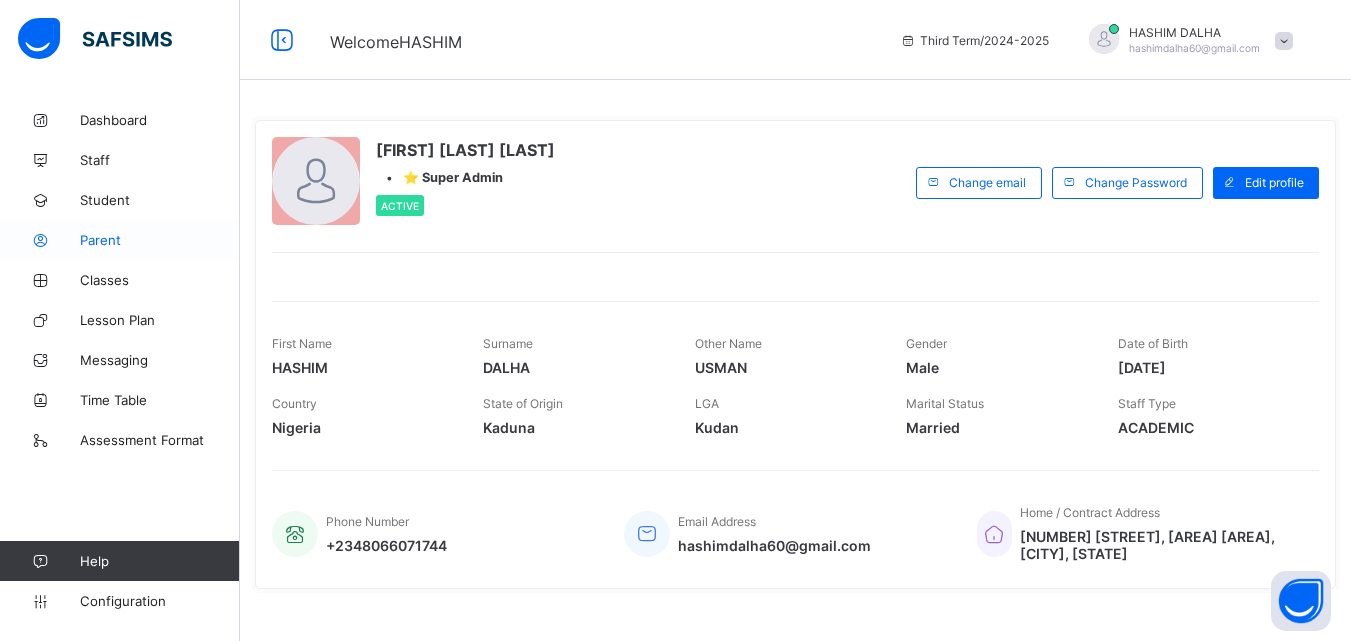 click on "Parent" at bounding box center [120, 240] 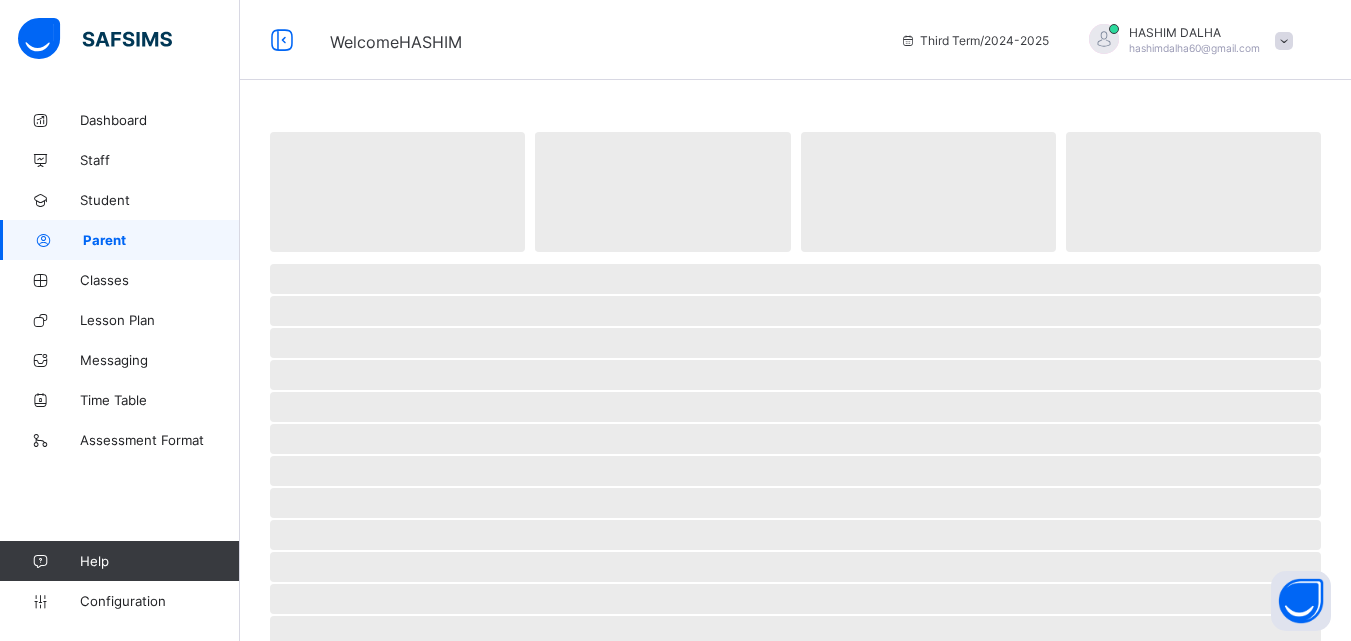 click on "Parent" at bounding box center (120, 240) 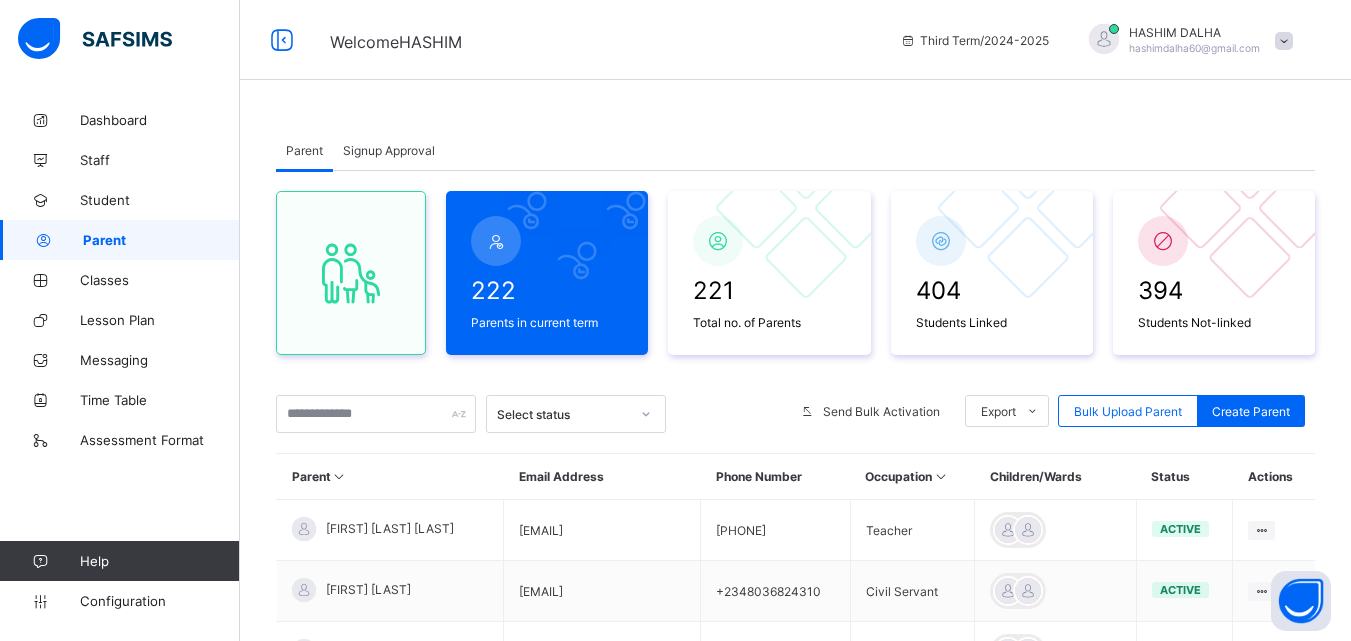 click on "Parent Signup Approval" at bounding box center [795, 150] 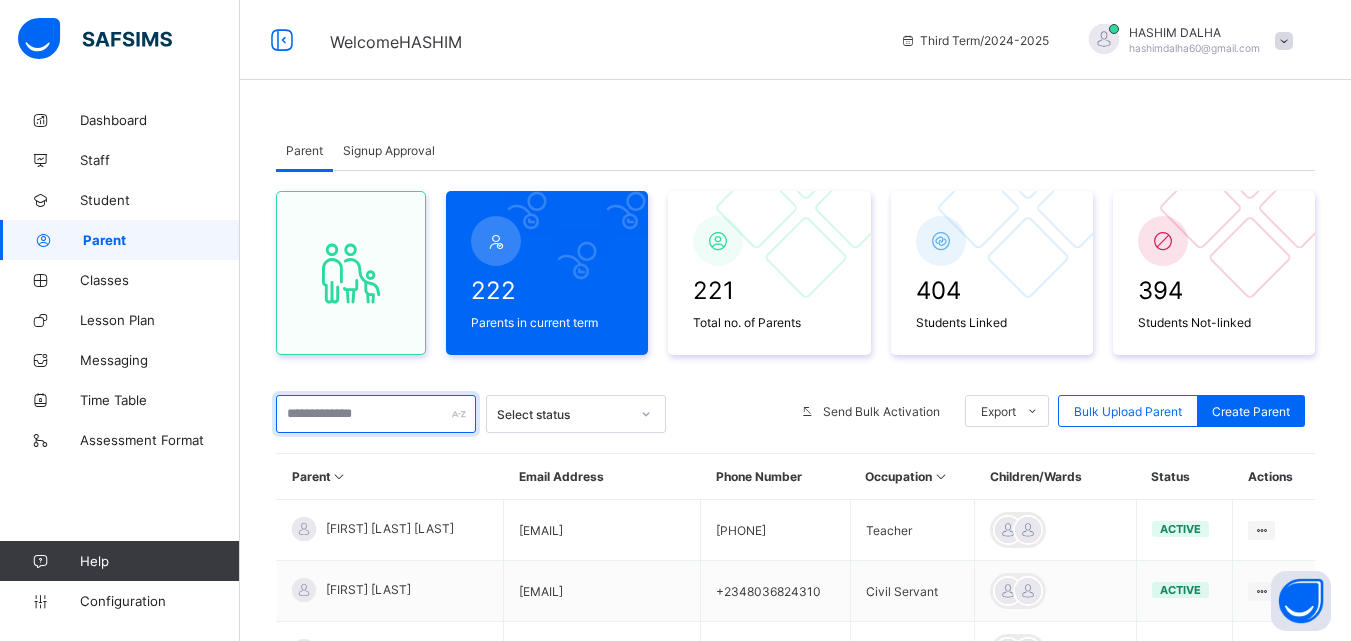 click at bounding box center (376, 414) 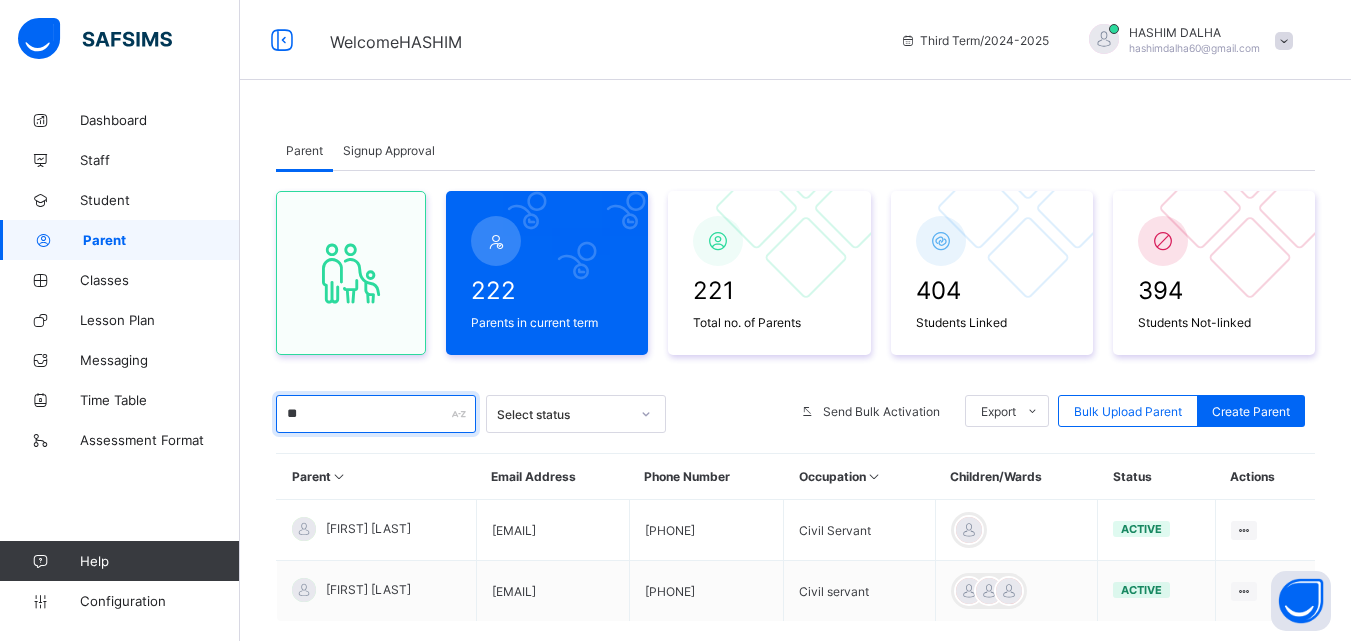 click on "**" at bounding box center [376, 414] 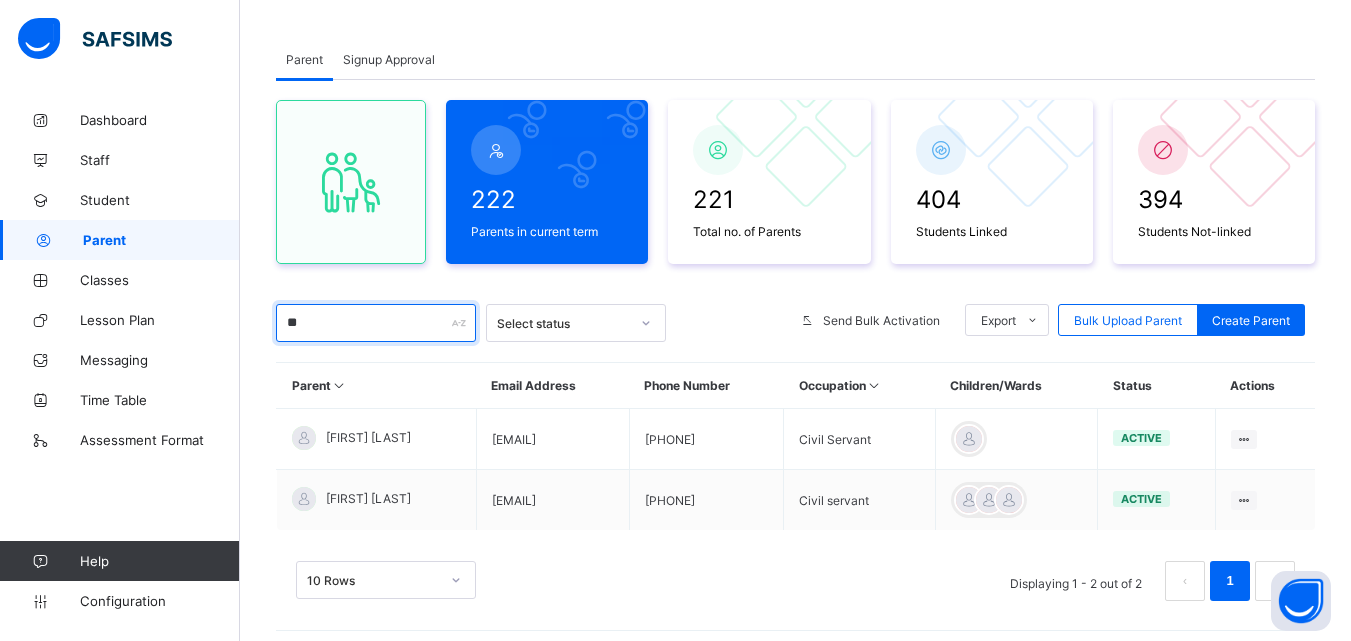 scroll, scrollTop: 121, scrollLeft: 0, axis: vertical 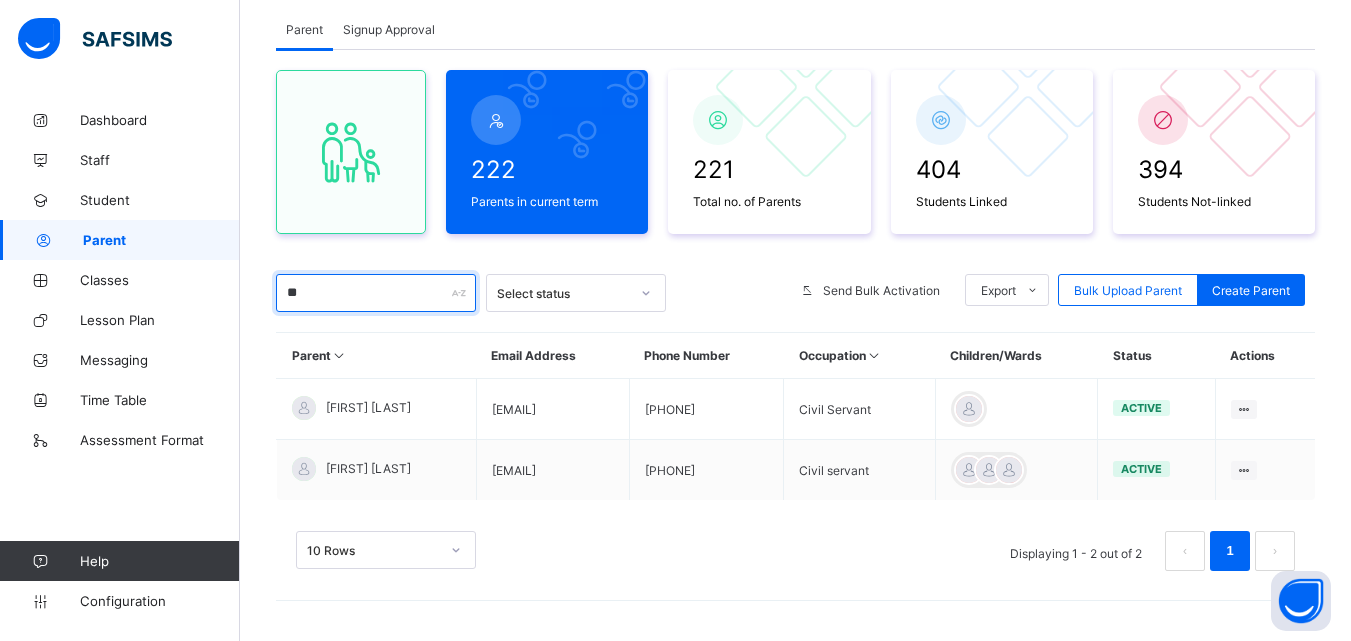 click on "**" at bounding box center [376, 293] 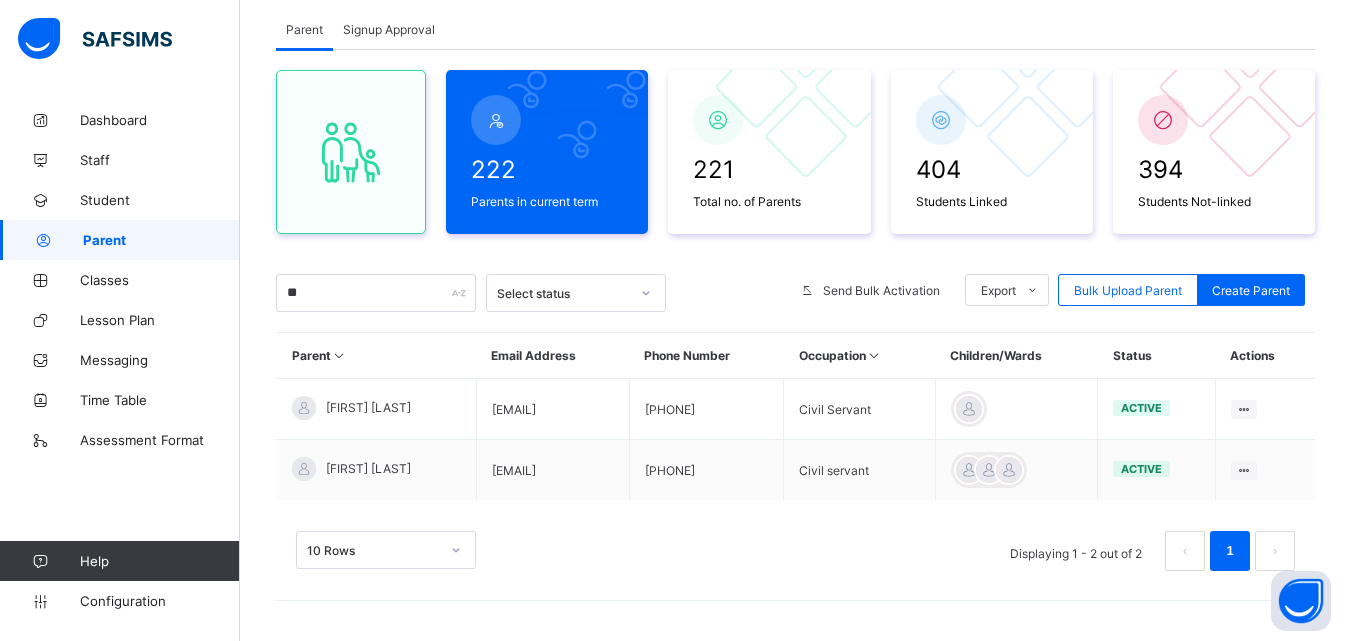 click on "Parent Signup Approval Parent Signup Approval 222 Parents in current term 221 Total no. of Parents 404 Students Linked 394 Students Not-linked ** Select status Send Bulk Activation ExportPdf Report For All Parents Pdf Report For Parents in Current Term Excel Report For Parents in Current Term Excel Report For All Parents   Bulk Upload Parent Create Parent Parent Email Address Phone Number Occupation Children/Wards Status Actions [FIRST] [LAST]  [EMAIL] [PHONE] Civil Servant  active Edit Parent View Profile Reset Password Resend Activation Link Change Email Link Children Delete Parent Parent   [FIRST] [LAST]   [EMAIL] [PHONE] Civil servant active Edit Parent View Profile Reset Password Resend Activation Link Change Email Link Children Delete Parent 10 Rows Displaying 1 - 2 out of 2 1 × Delete Parent This action would delete      from the system. Are you sure you want to carry on? Cancel Yes, Delete Parent × Send Bulk Activation Link Cancel Yes, send Bulk Upload Parent" at bounding box center (795, 310) 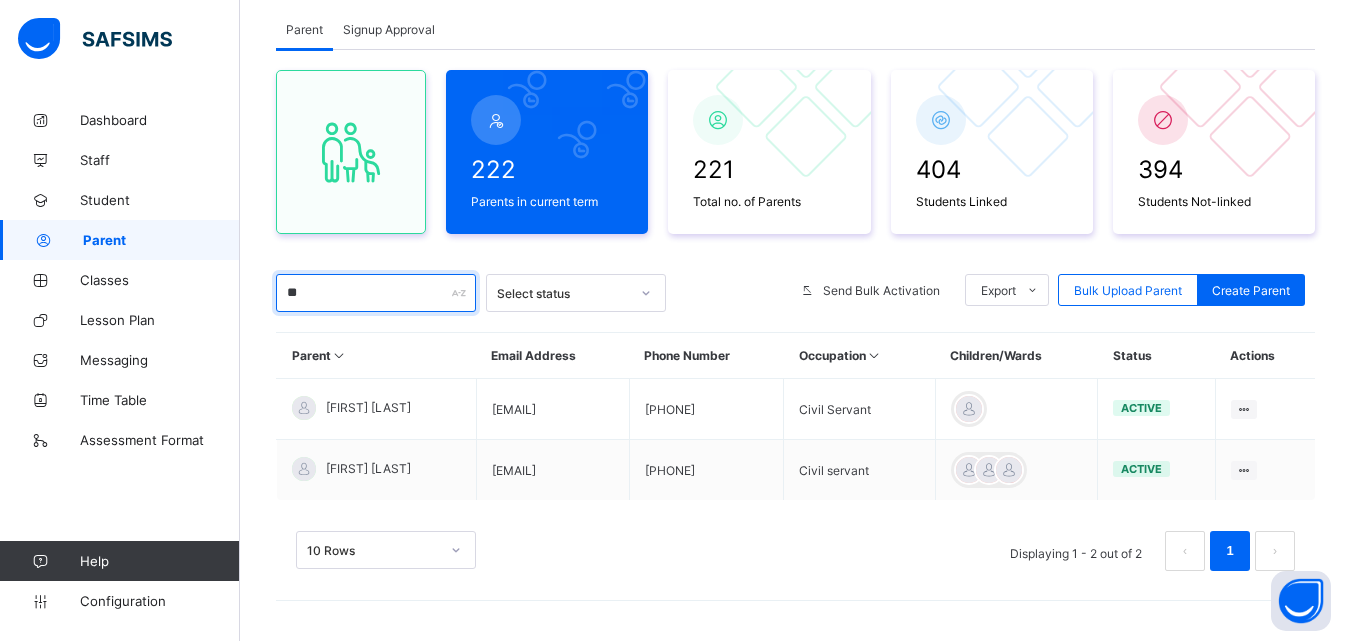 click on "**" at bounding box center (376, 293) 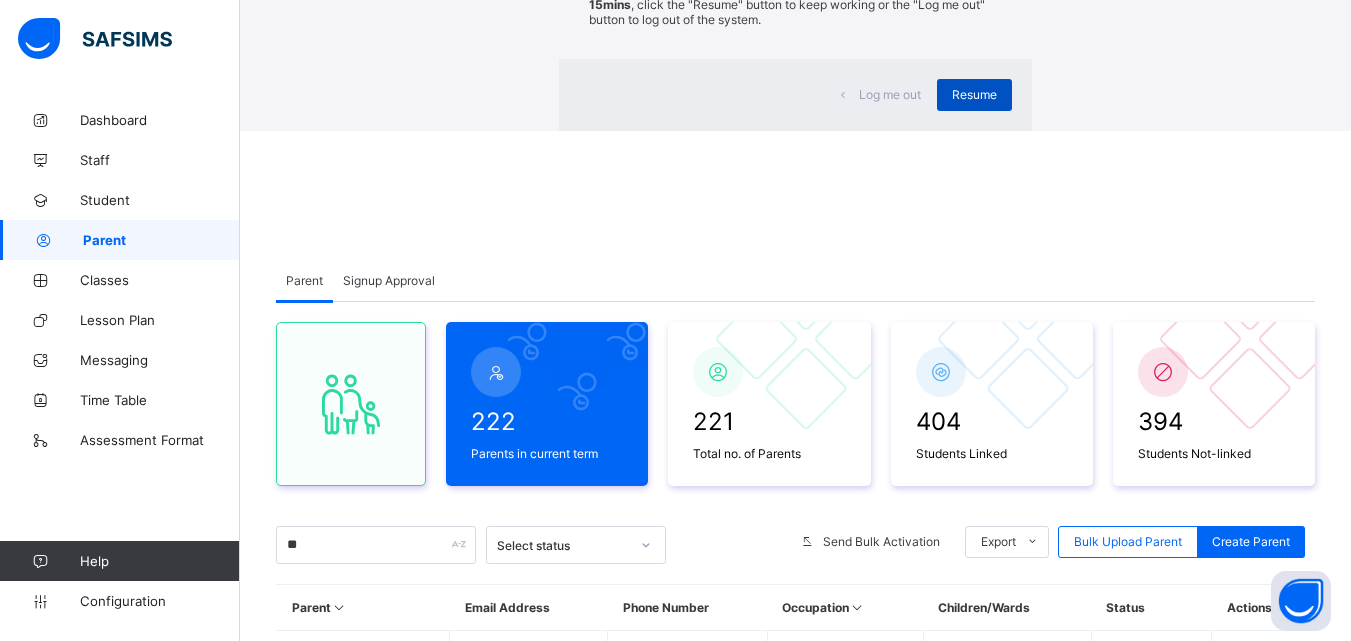 click on "Resume" at bounding box center (974, 94) 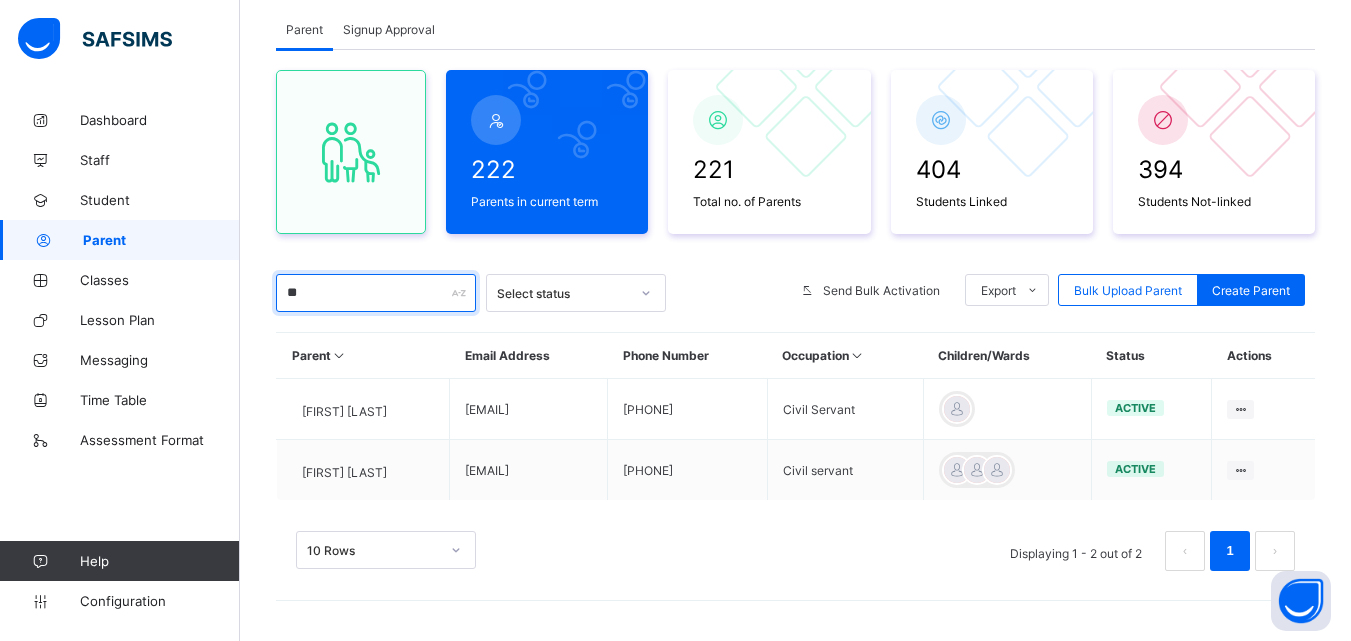 click on "**" at bounding box center [376, 293] 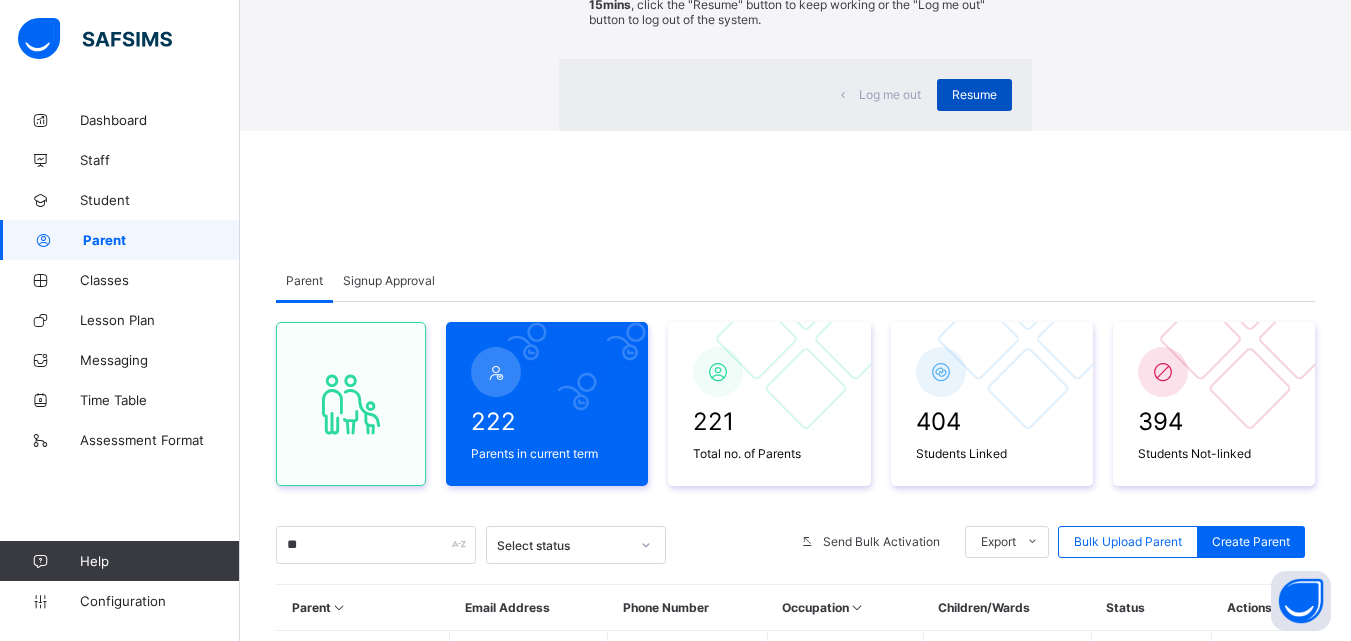 click on "Resume" at bounding box center [974, 94] 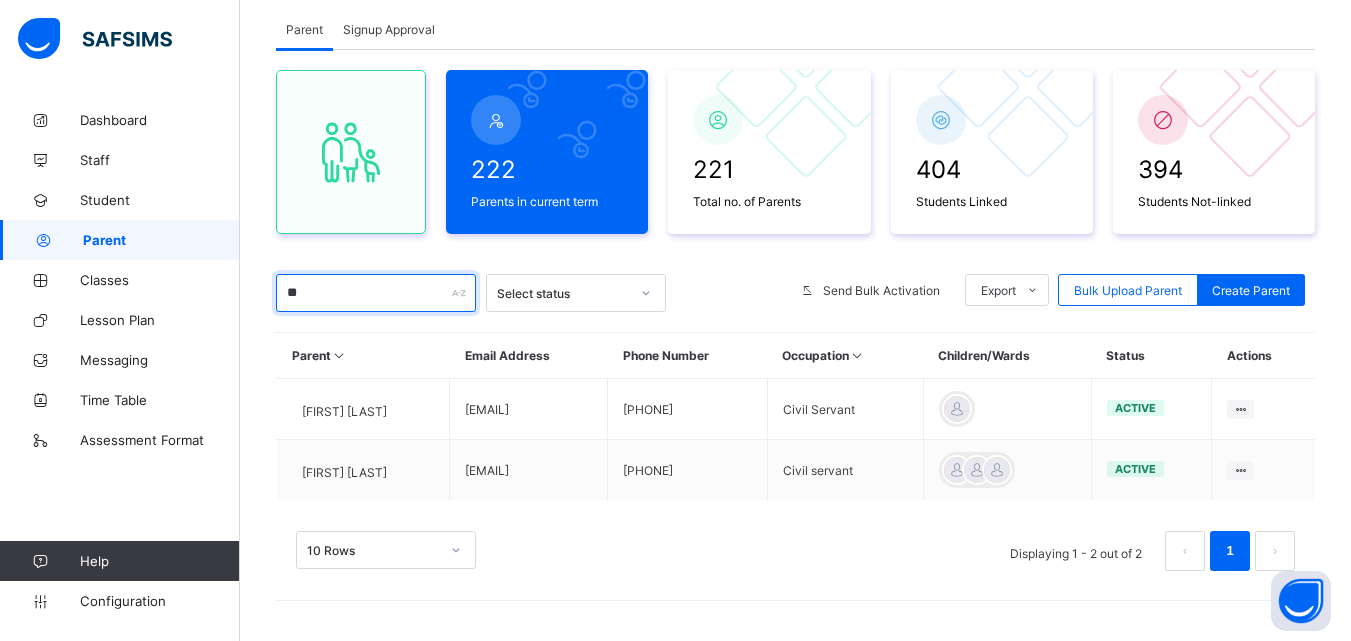 click on "**" at bounding box center (376, 293) 